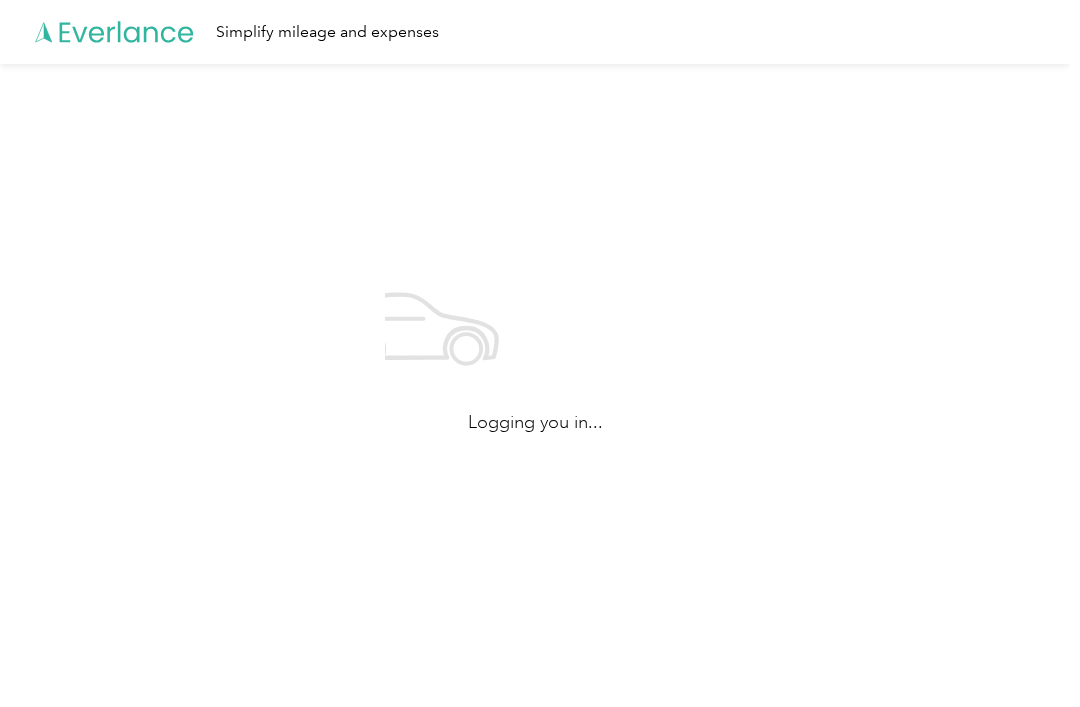 scroll, scrollTop: 0, scrollLeft: 0, axis: both 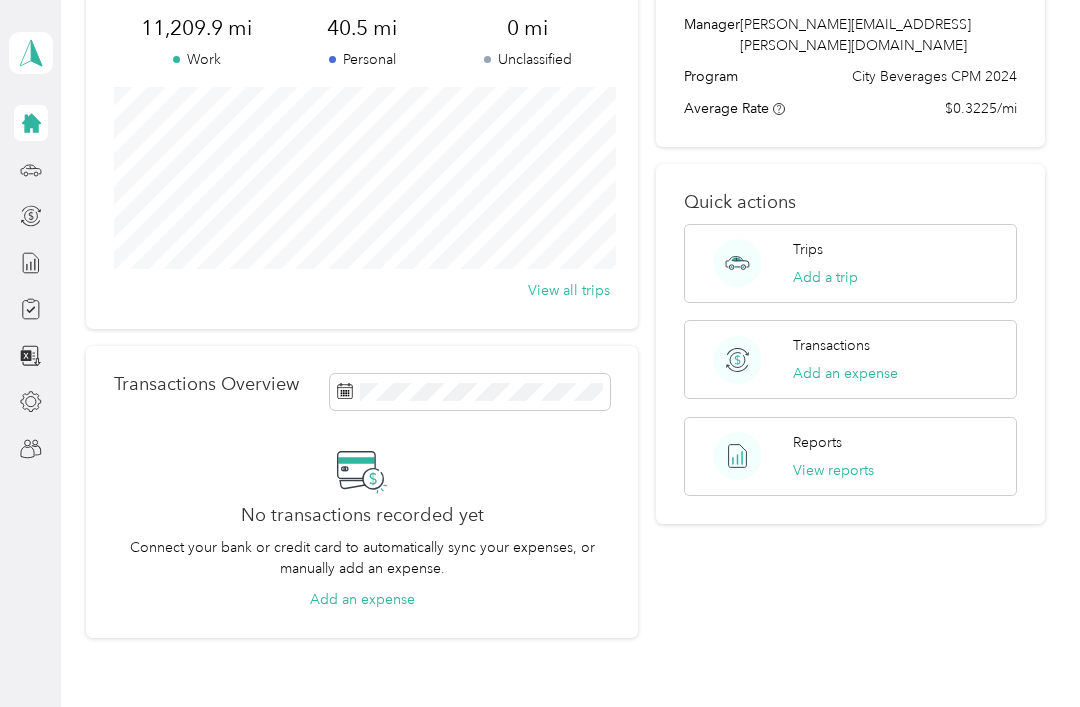 click on "View reports" at bounding box center (833, 470) 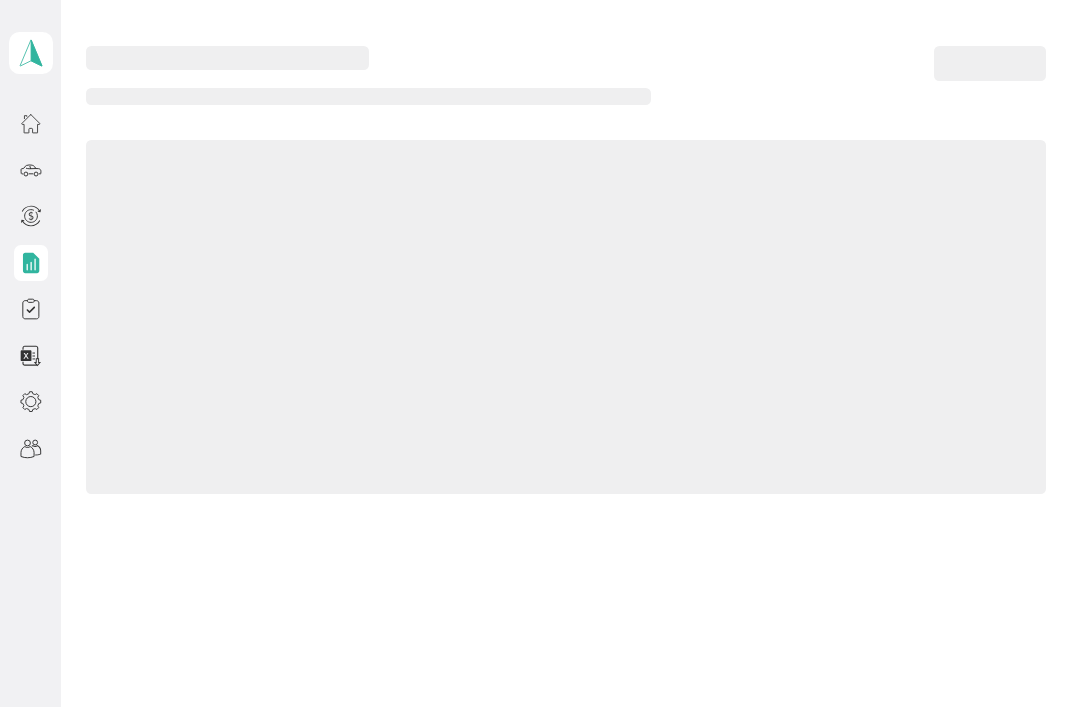 scroll, scrollTop: 0, scrollLeft: 0, axis: both 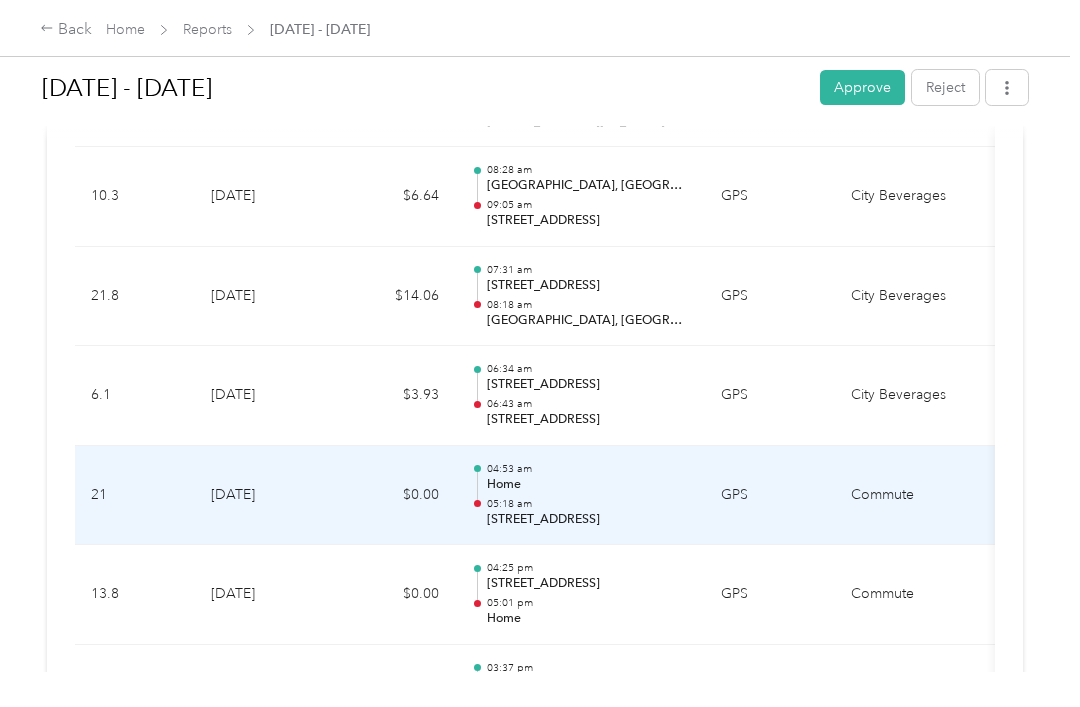 click on "Commute" at bounding box center [910, 496] 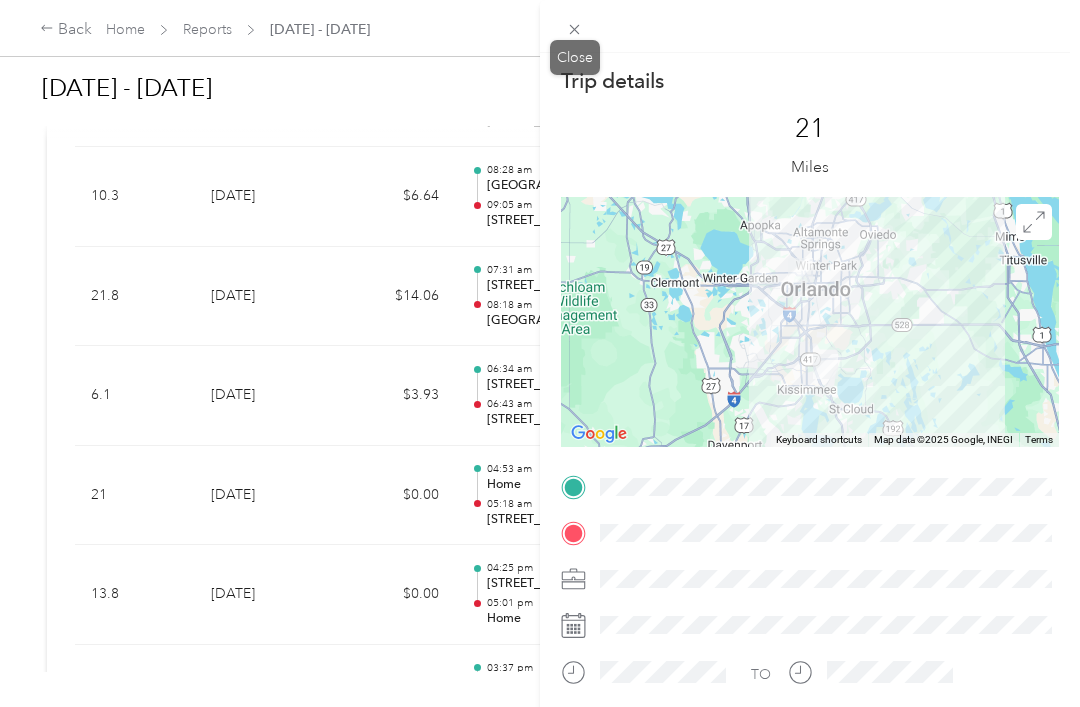 click on "Close" at bounding box center [575, 57] 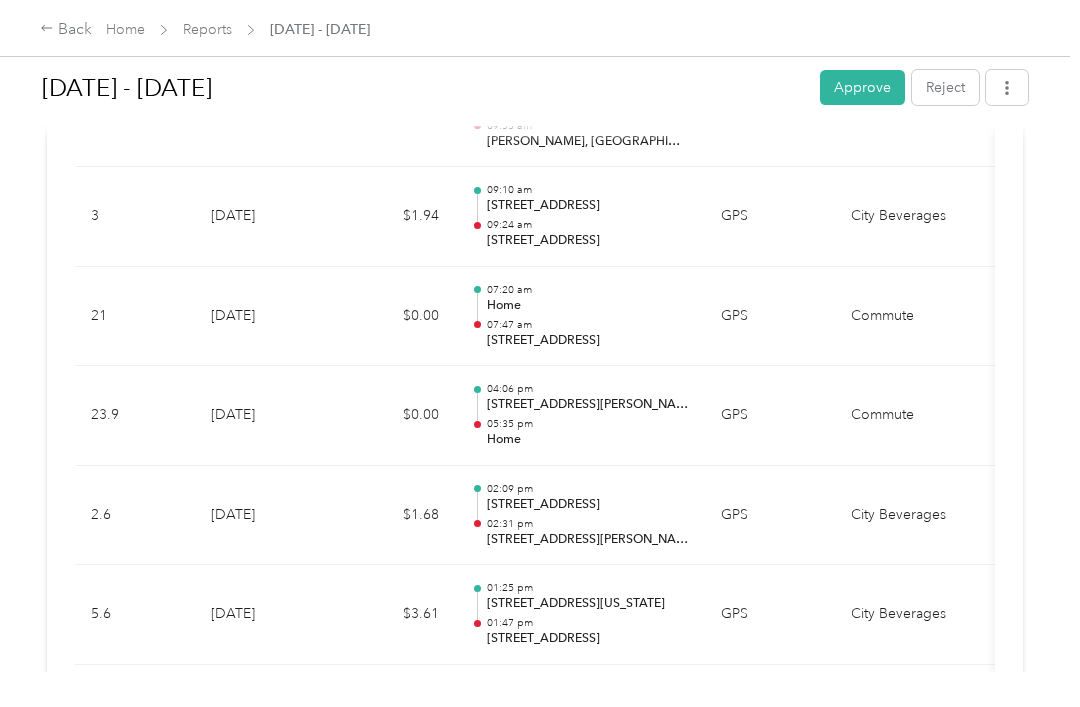 scroll, scrollTop: 12774, scrollLeft: 0, axis: vertical 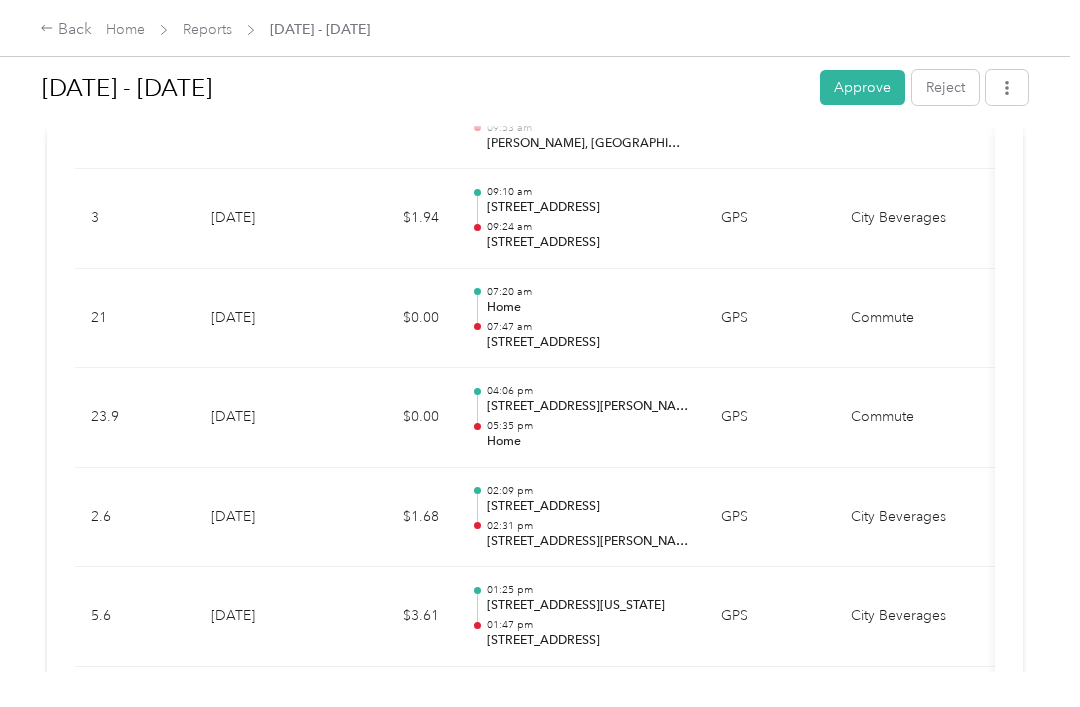 click on "Commute" at bounding box center (910, 418) 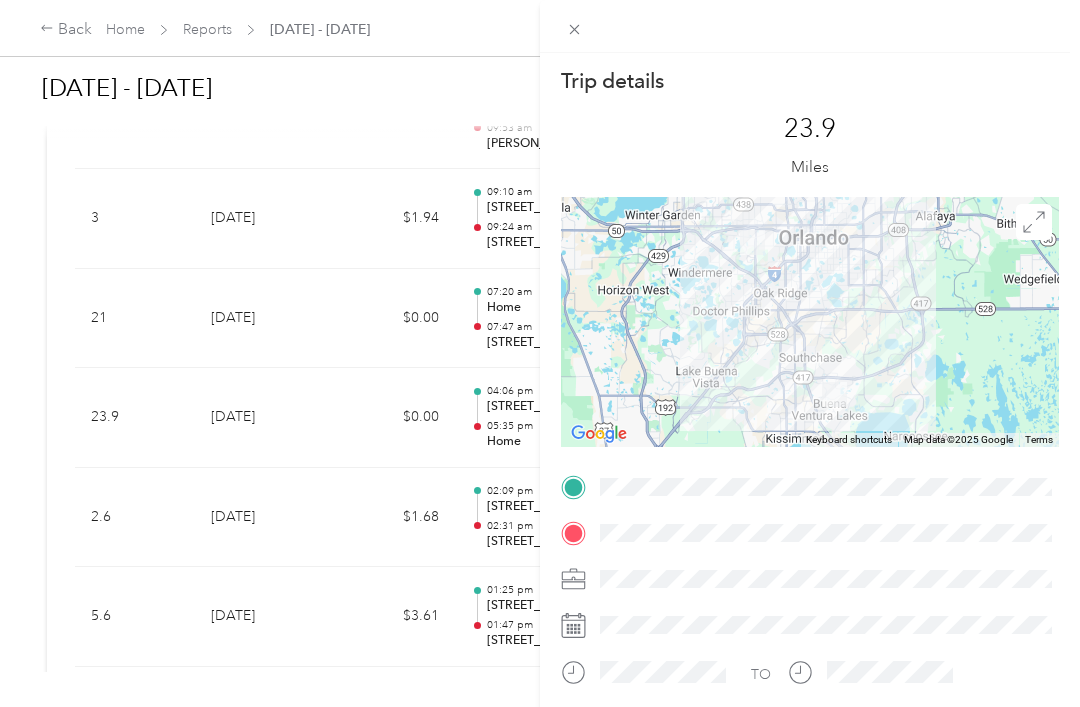 click 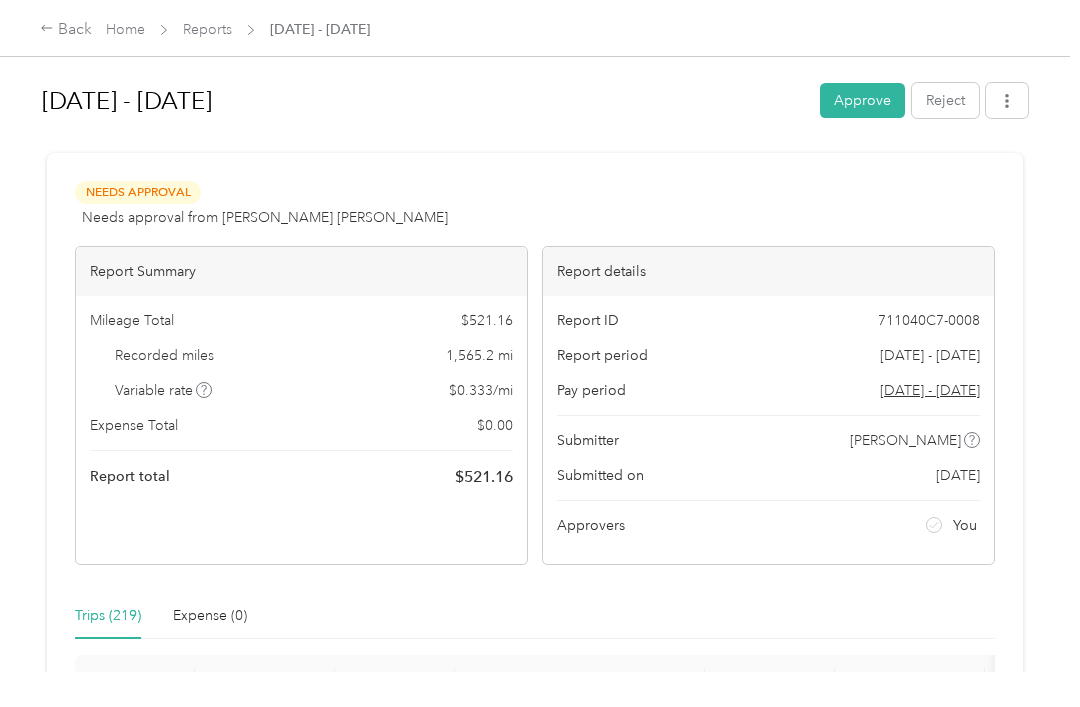 scroll, scrollTop: 0, scrollLeft: 0, axis: both 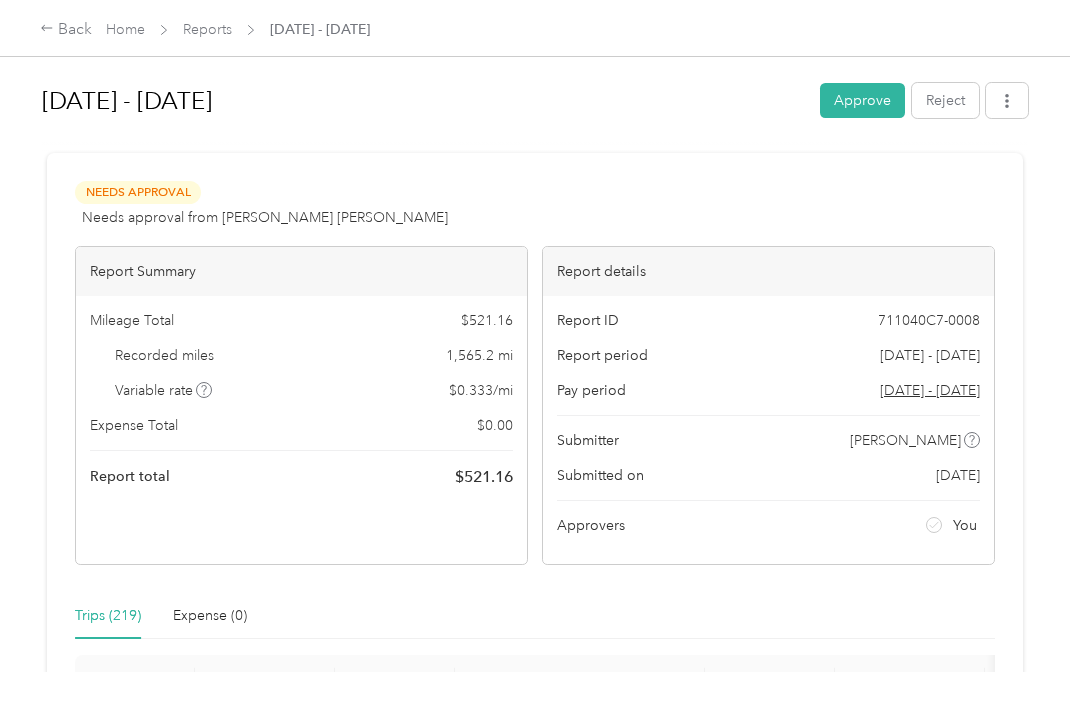 click on "Approve" at bounding box center [862, 100] 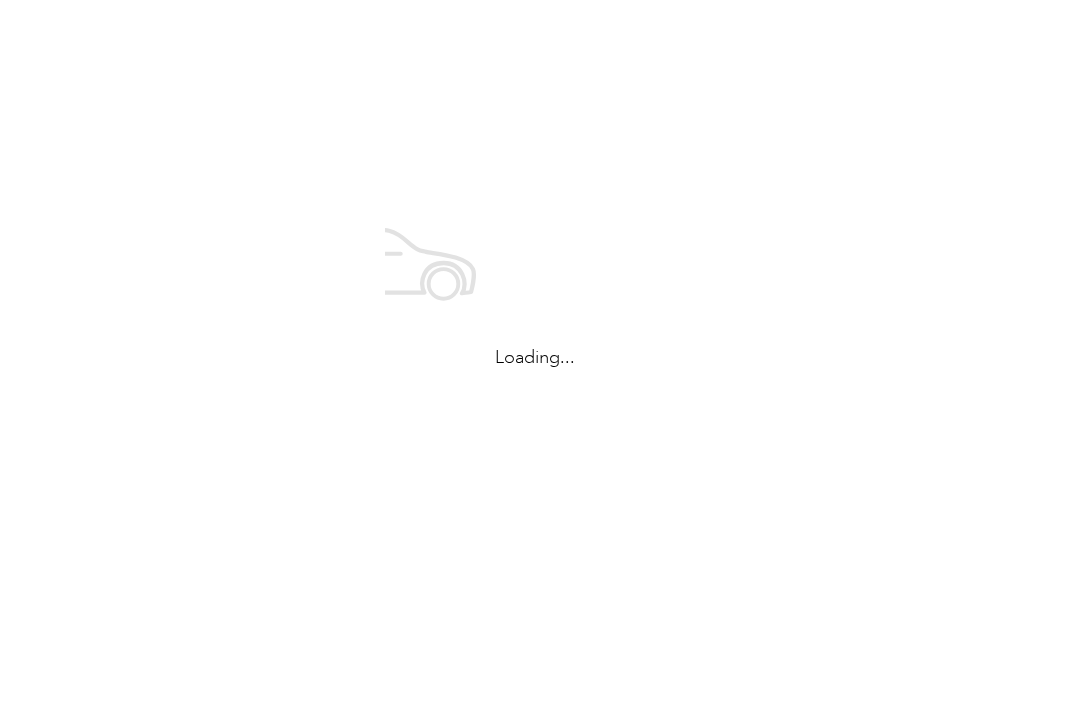 scroll, scrollTop: 0, scrollLeft: 0, axis: both 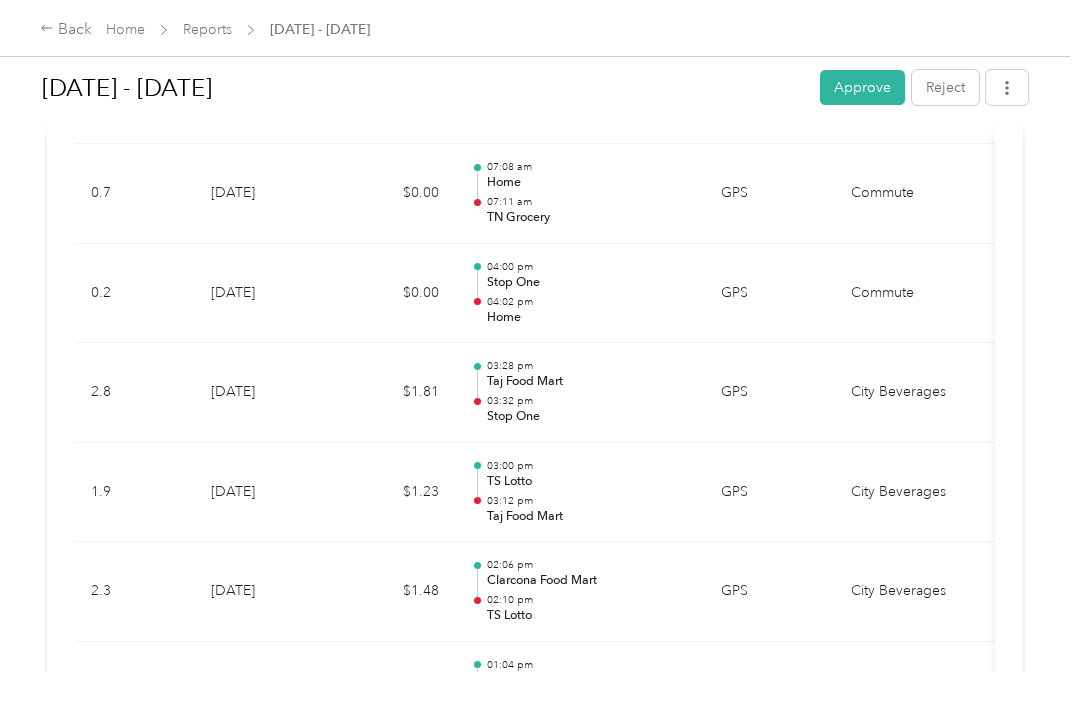 click on "12:35 pm" at bounding box center (588, 799) 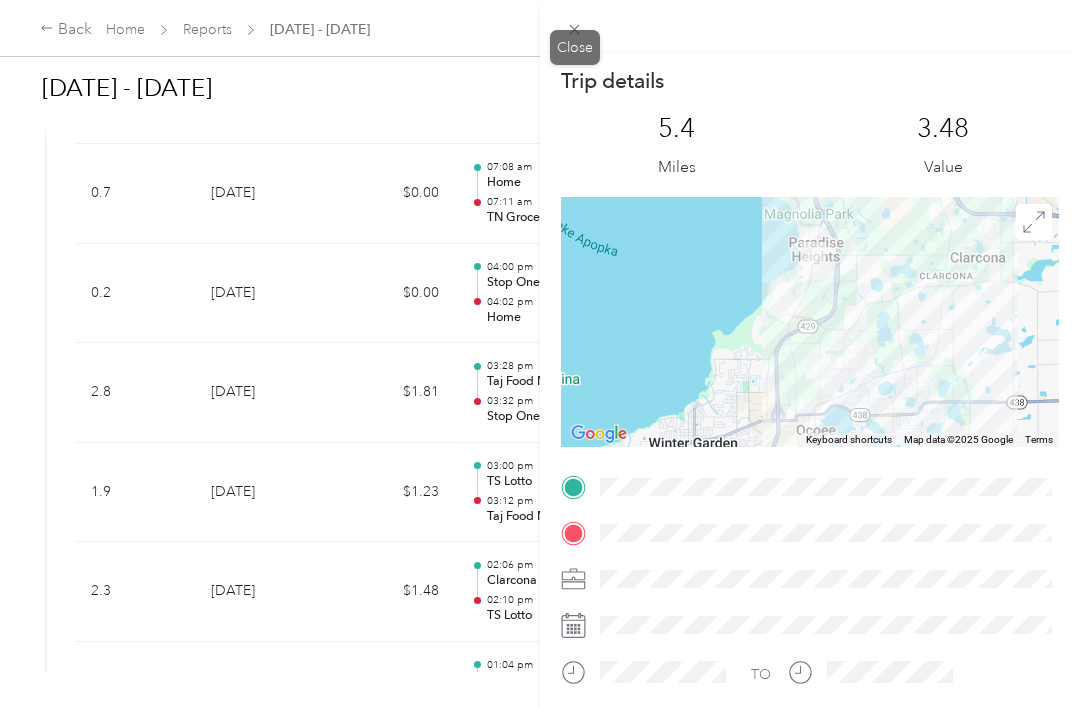 click 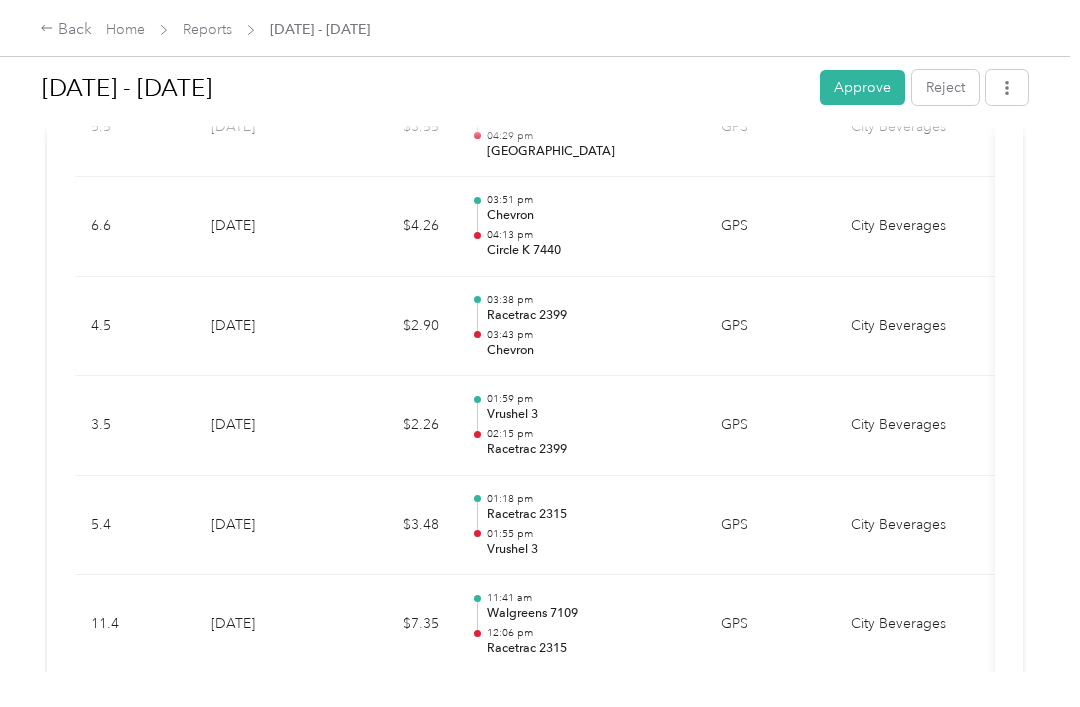 scroll, scrollTop: 10372, scrollLeft: 0, axis: vertical 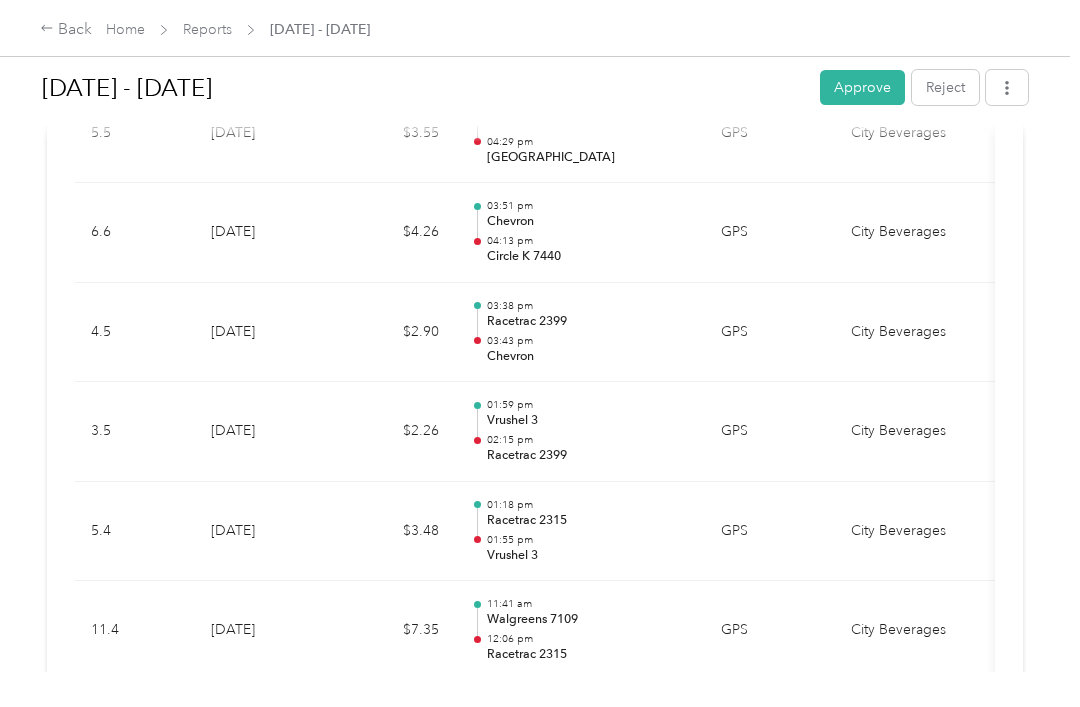 click on "GPS" at bounding box center (770, 731) 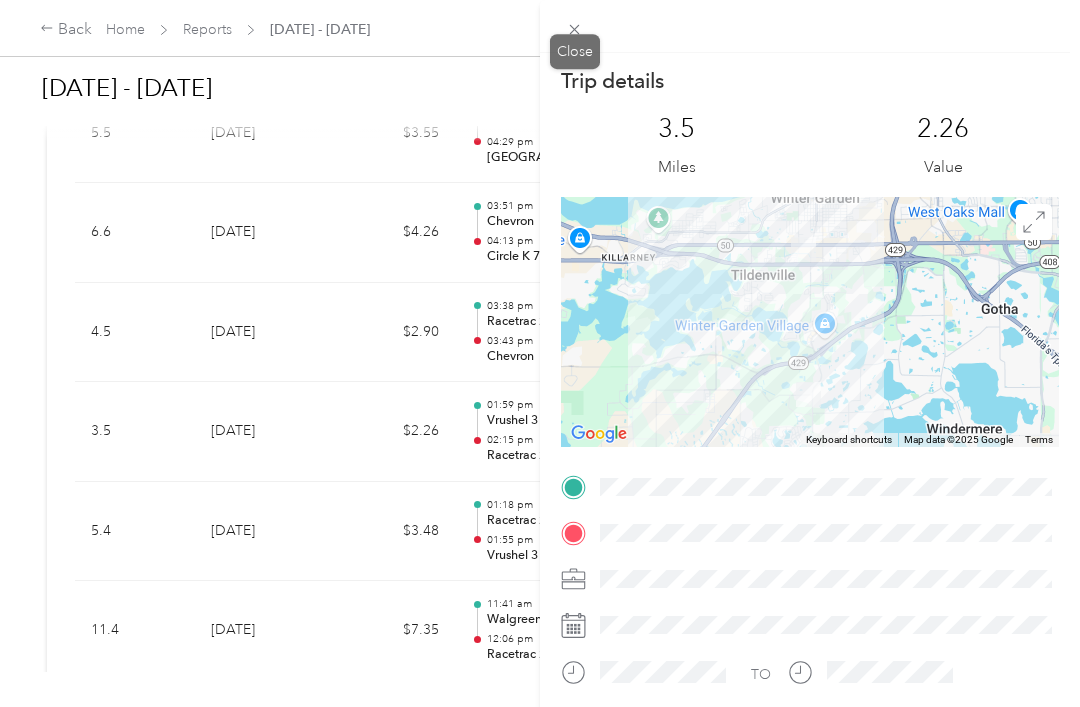 click 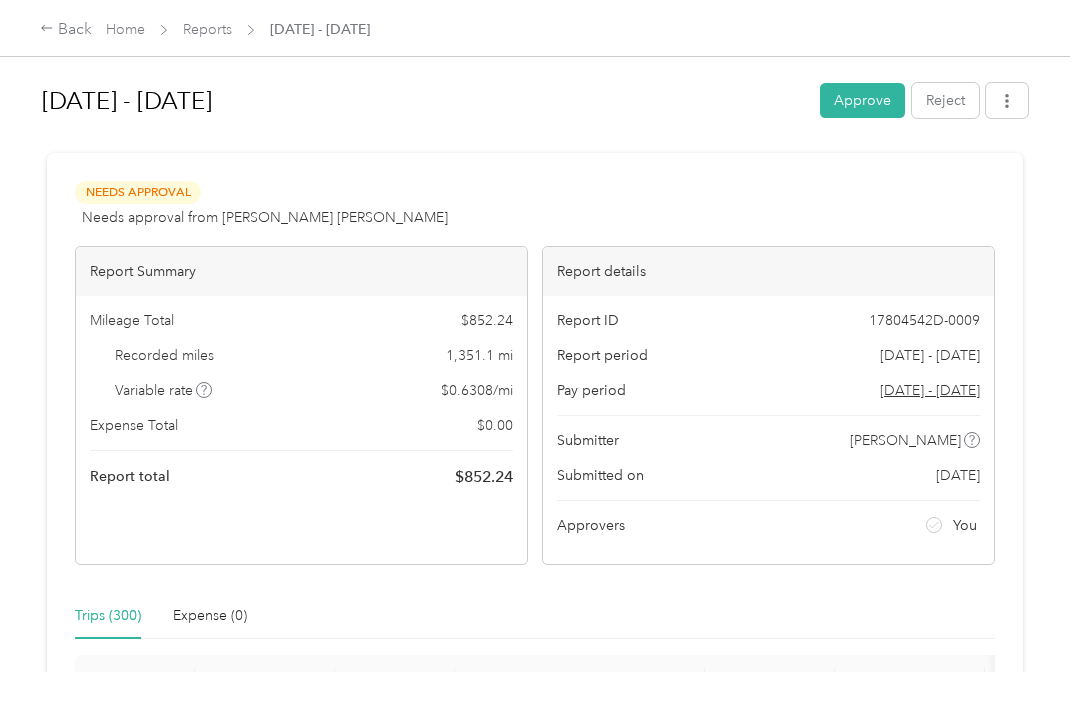 scroll, scrollTop: 0, scrollLeft: 0, axis: both 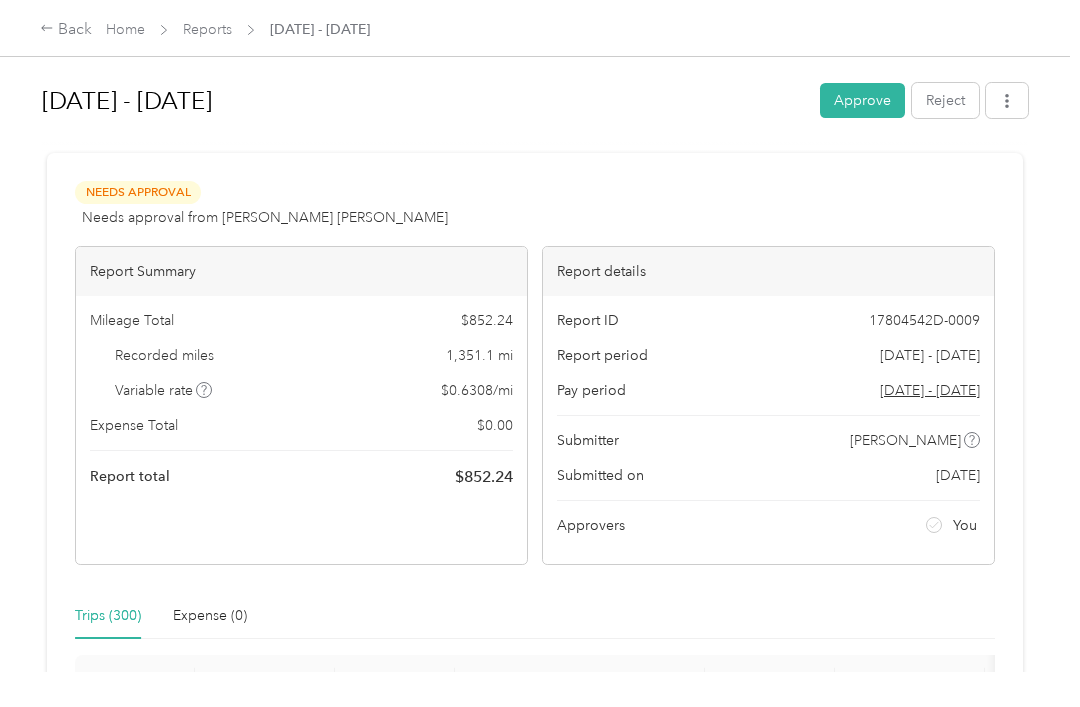 click on "Approve" at bounding box center [862, 100] 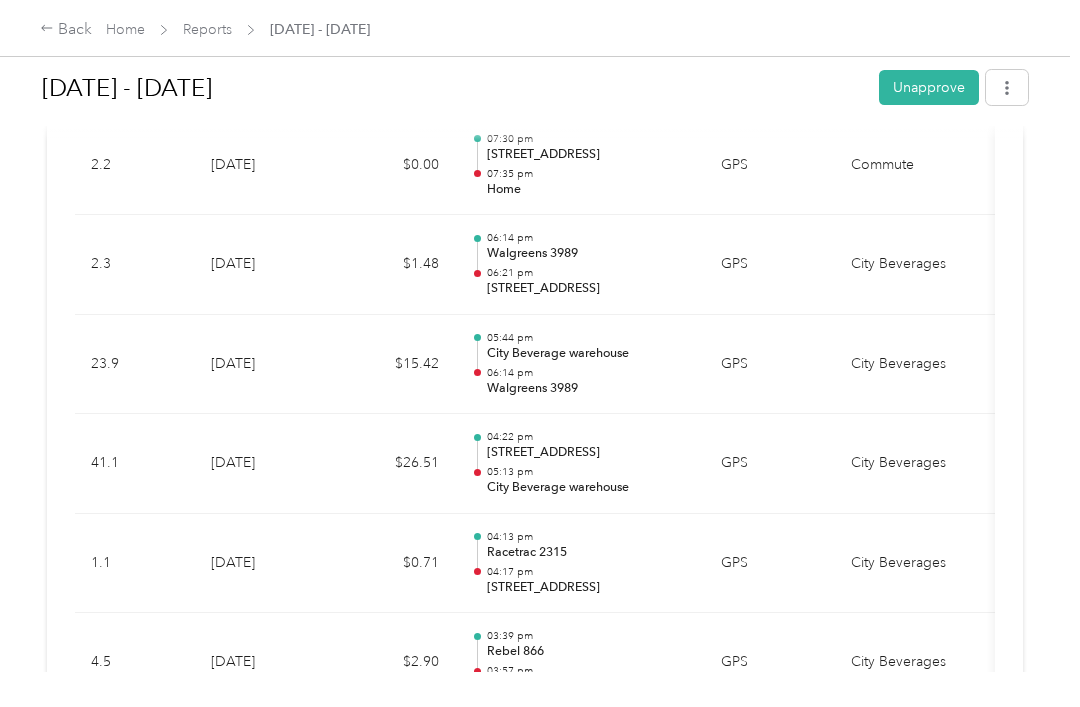 scroll, scrollTop: 0, scrollLeft: 0, axis: both 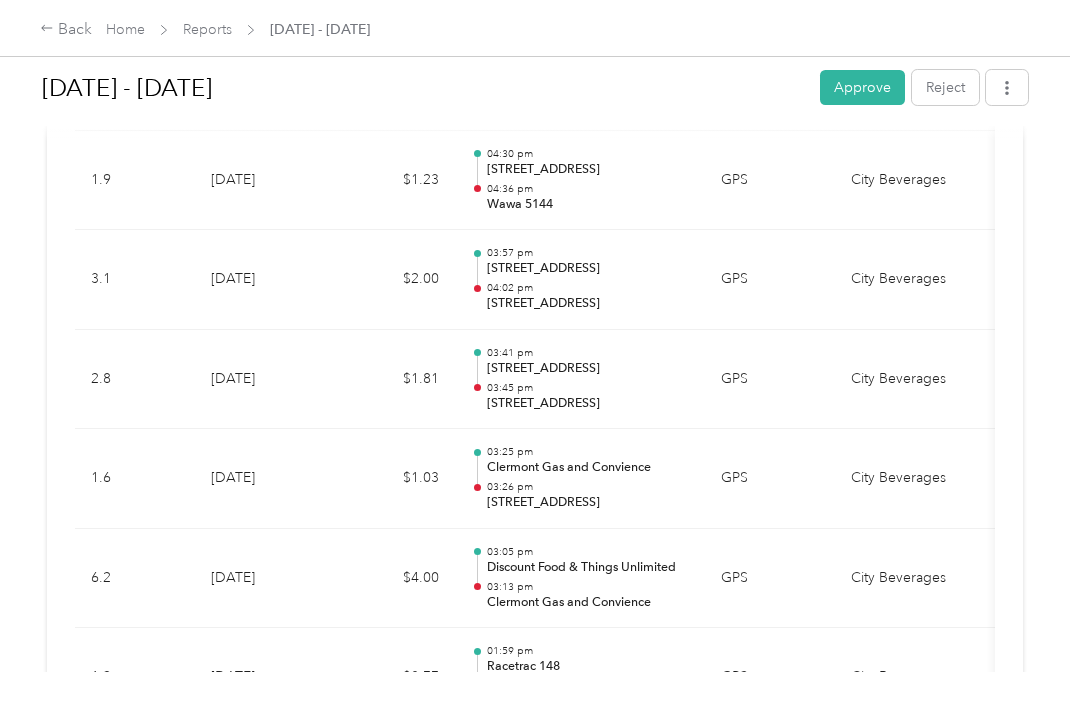click on "City Beverages" at bounding box center [910, 479] 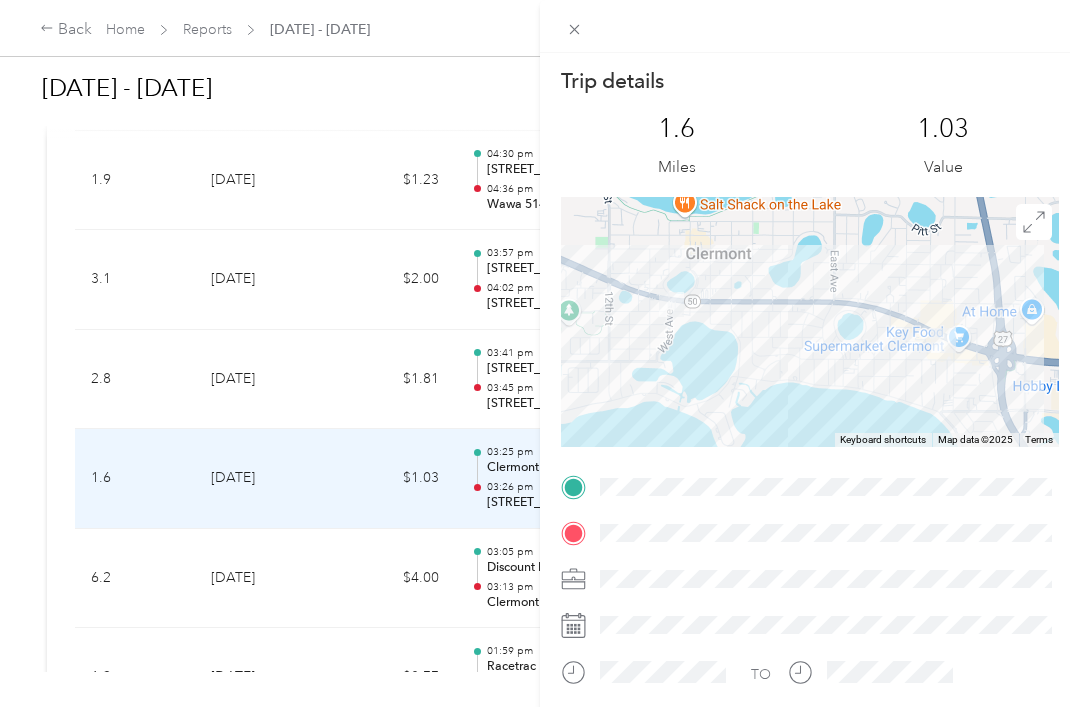 click 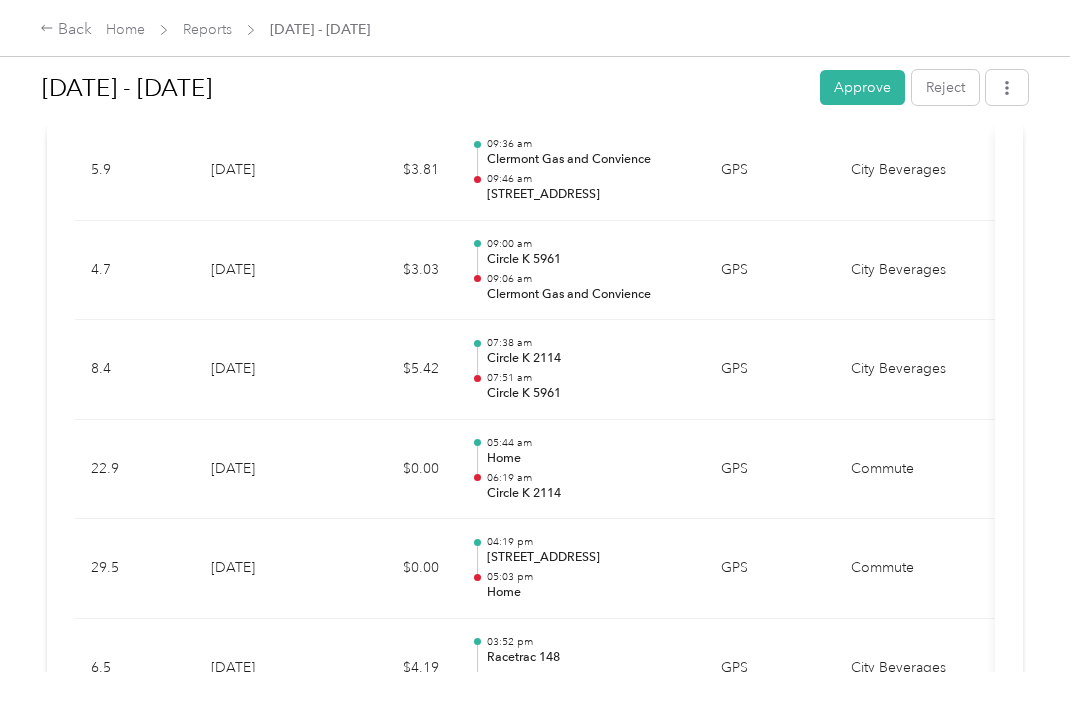 scroll, scrollTop: 19384, scrollLeft: 0, axis: vertical 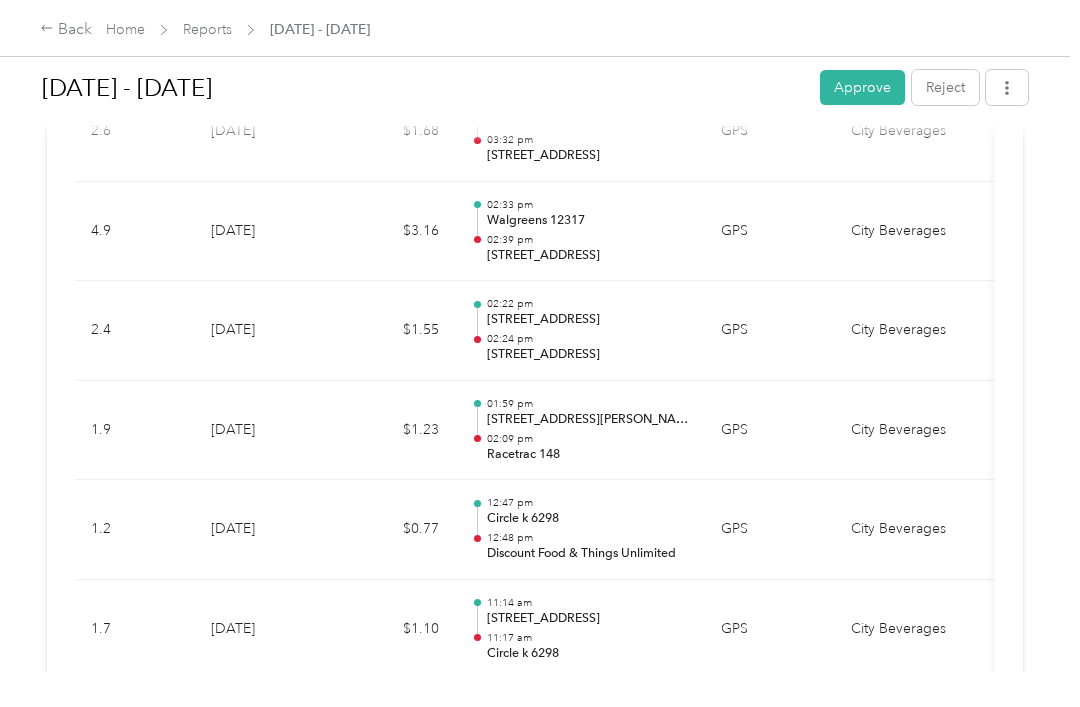 click on "City Beverages" at bounding box center (910, 630) 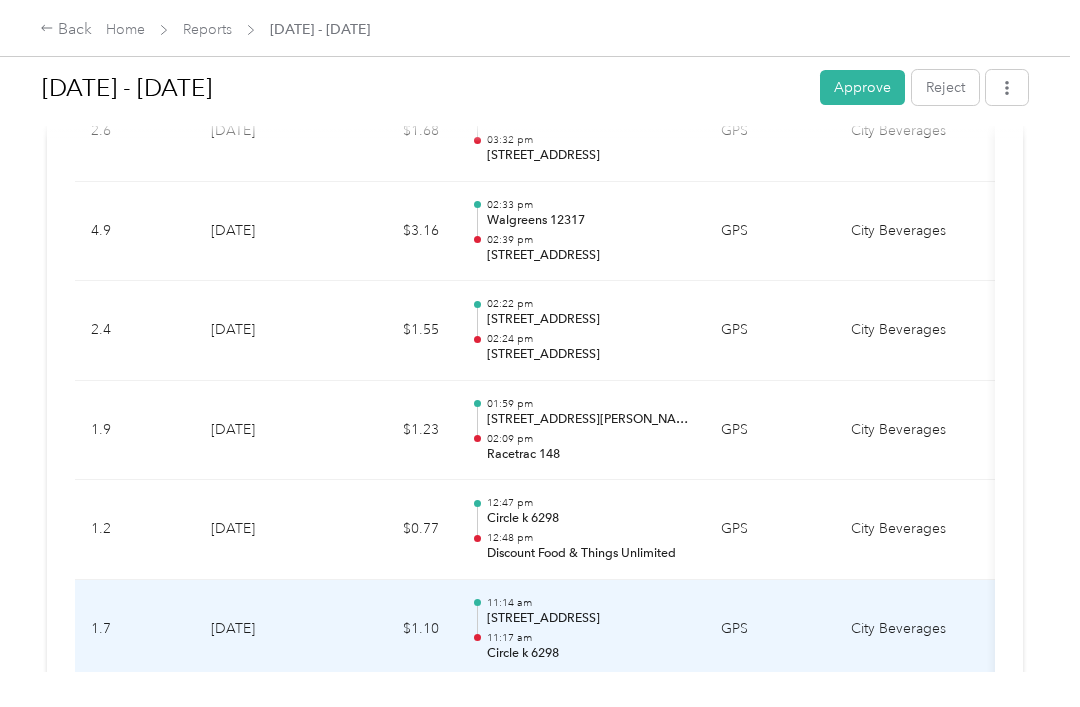 scroll, scrollTop: 18830, scrollLeft: 0, axis: vertical 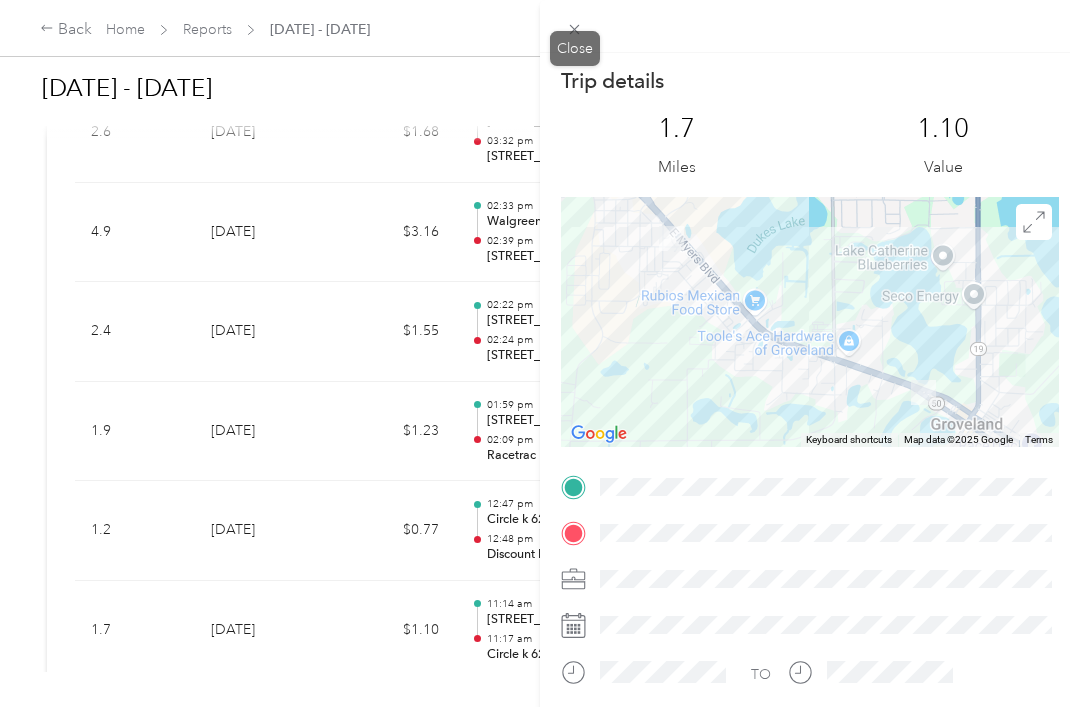 click at bounding box center [575, 29] 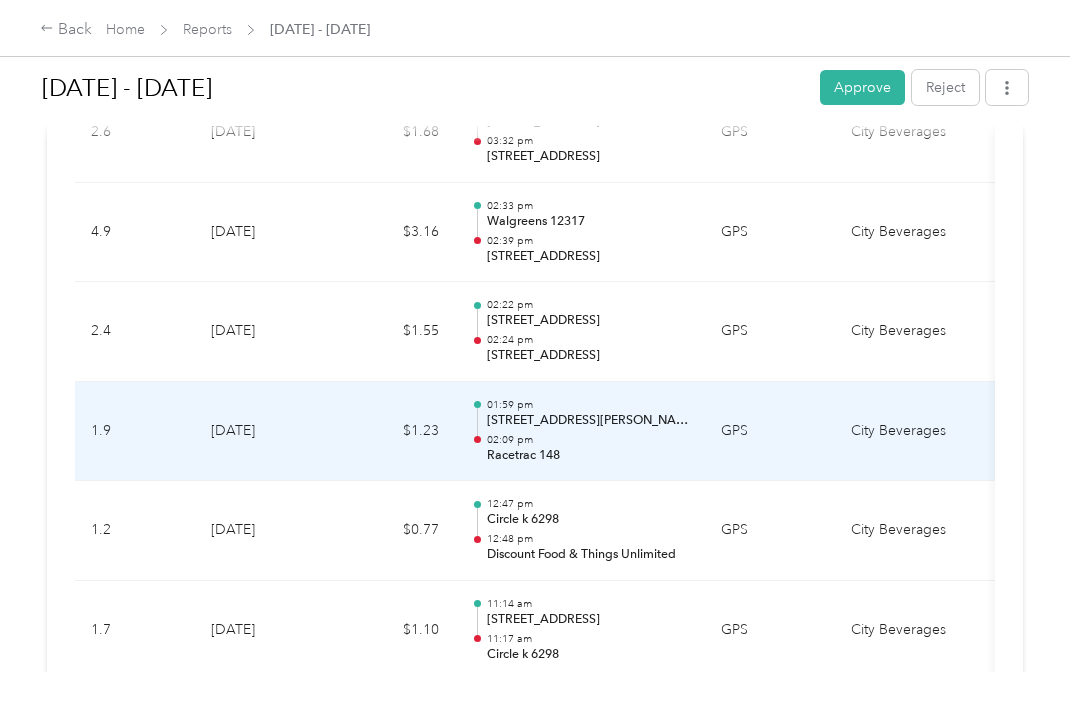 click on "City Beverages" at bounding box center (910, 432) 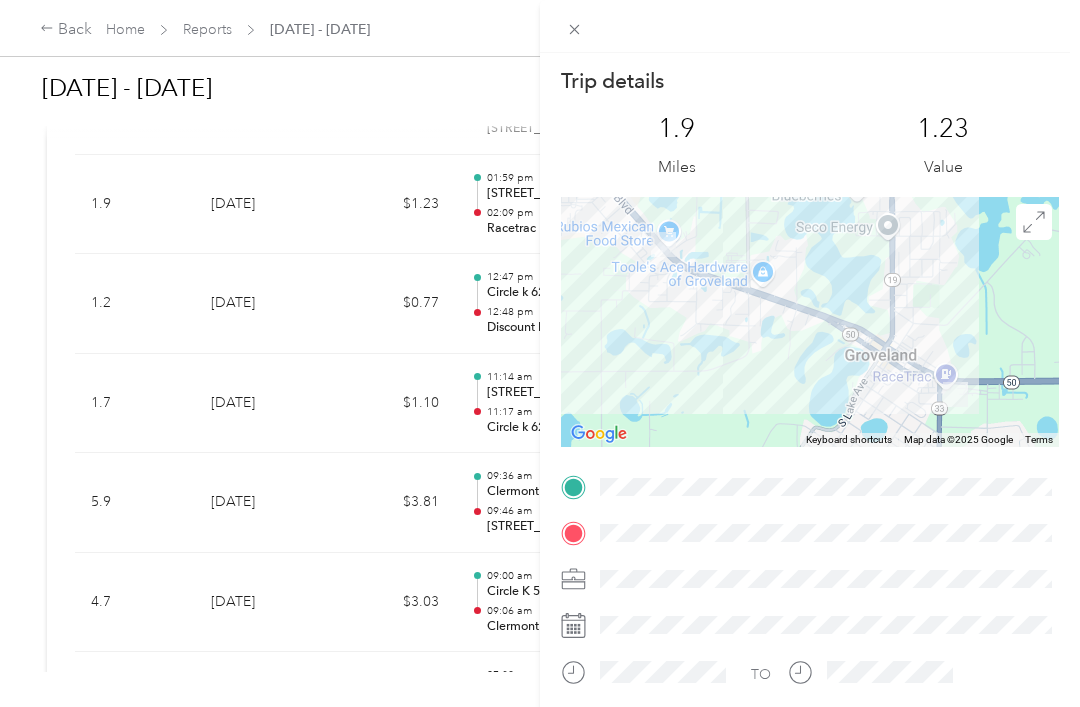 click 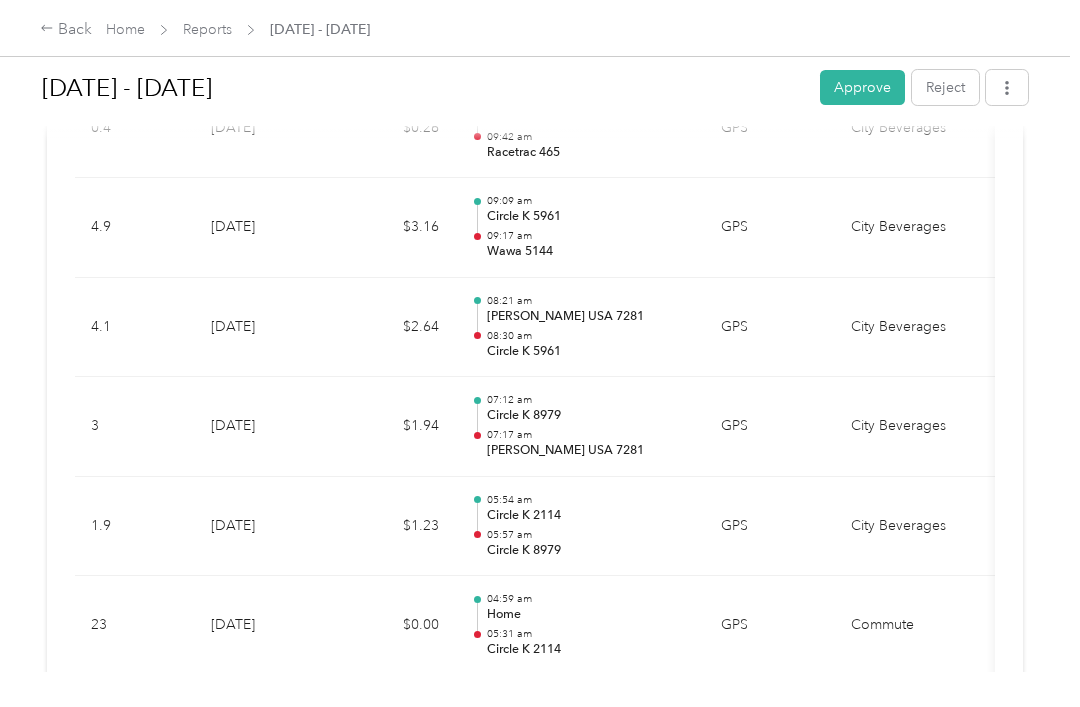 scroll, scrollTop: 17942, scrollLeft: 0, axis: vertical 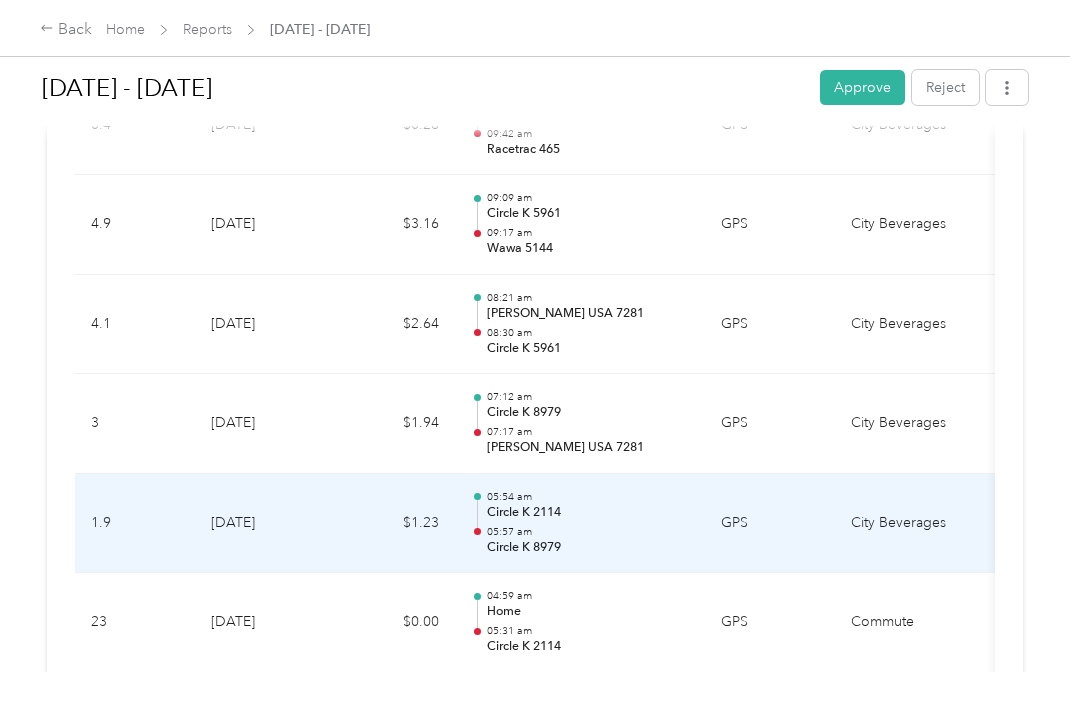 click on "City Beverages" at bounding box center [910, 524] 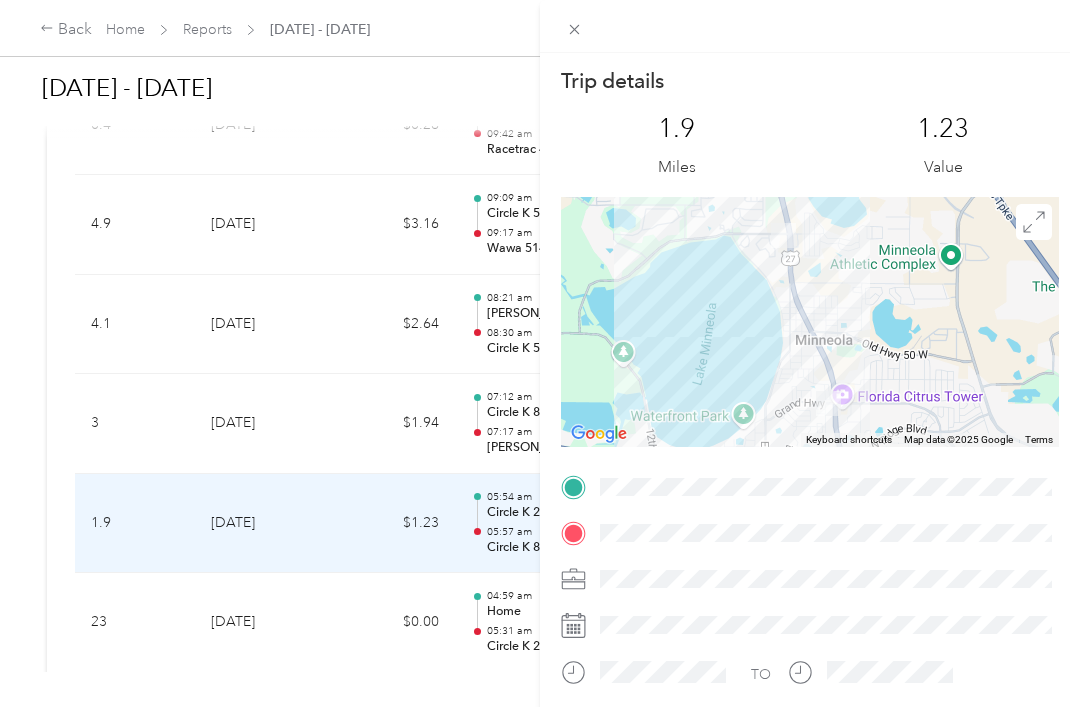 click 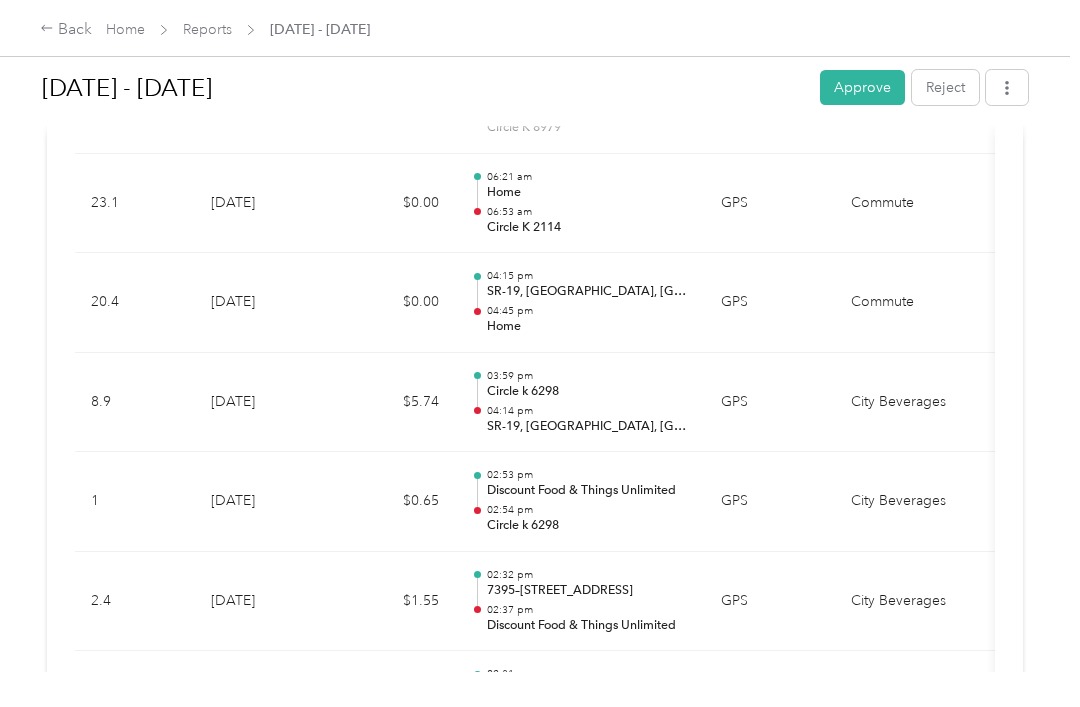 scroll, scrollTop: 14676, scrollLeft: 0, axis: vertical 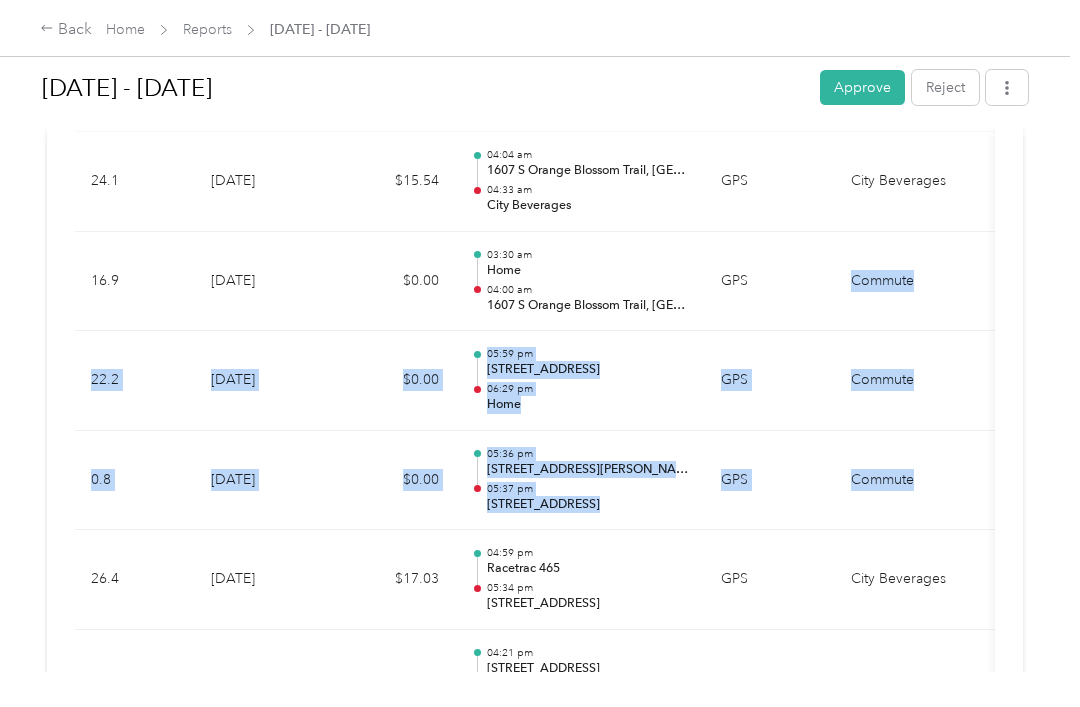 click at bounding box center [1022, 580] 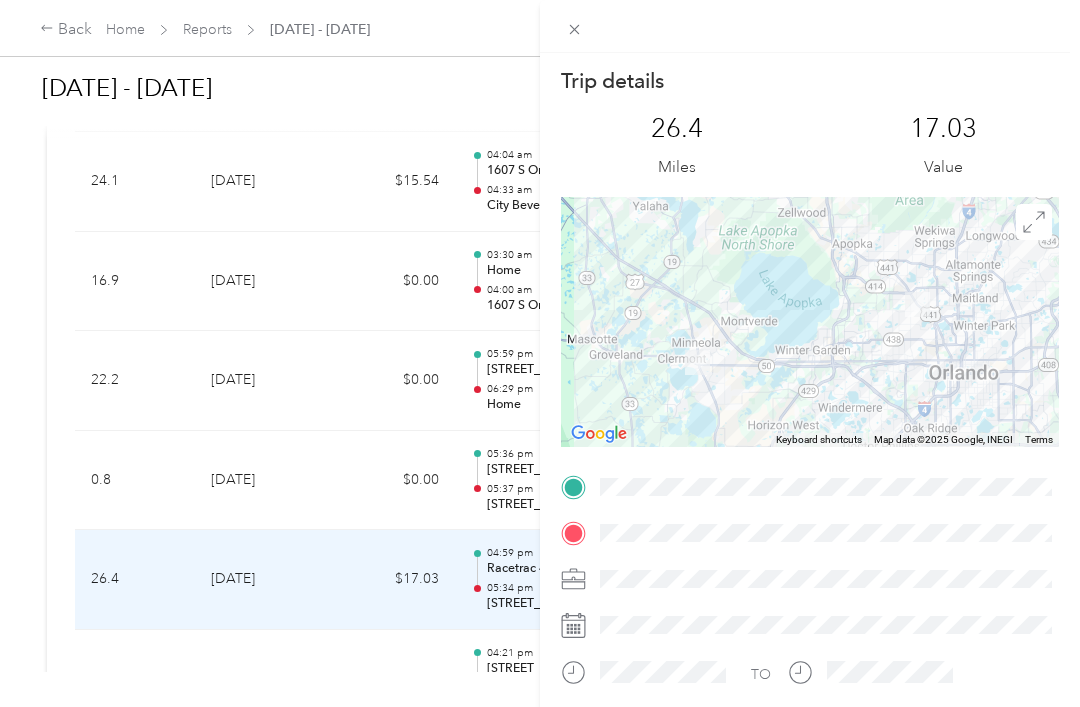 click at bounding box center (575, 29) 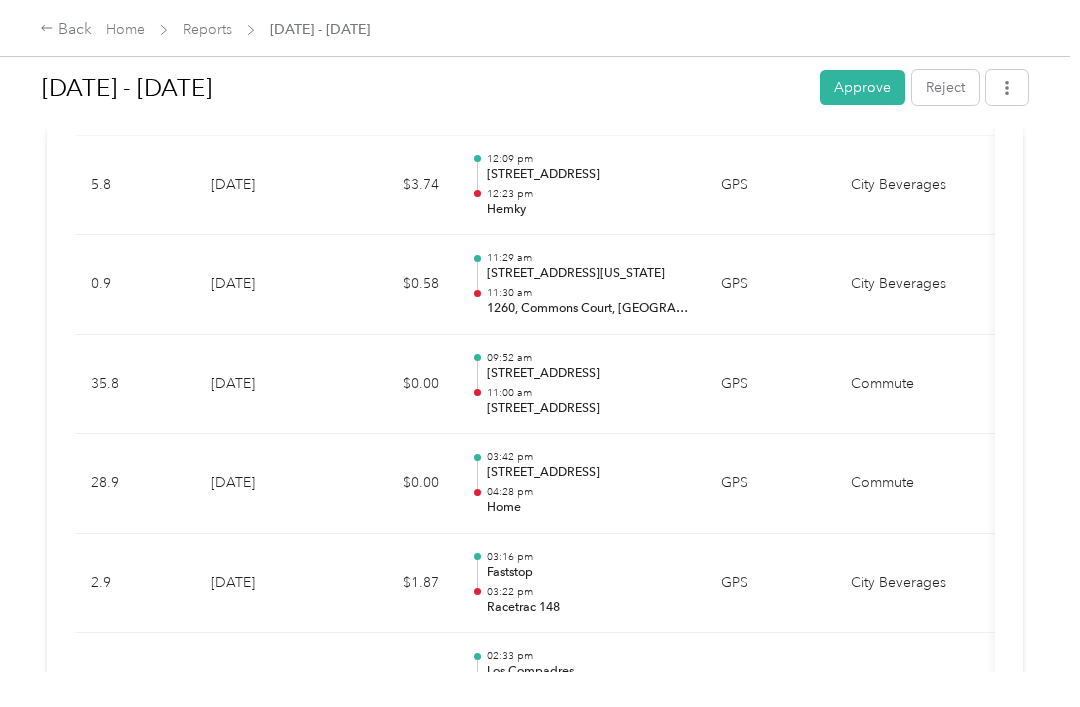 scroll, scrollTop: 10716, scrollLeft: 0, axis: vertical 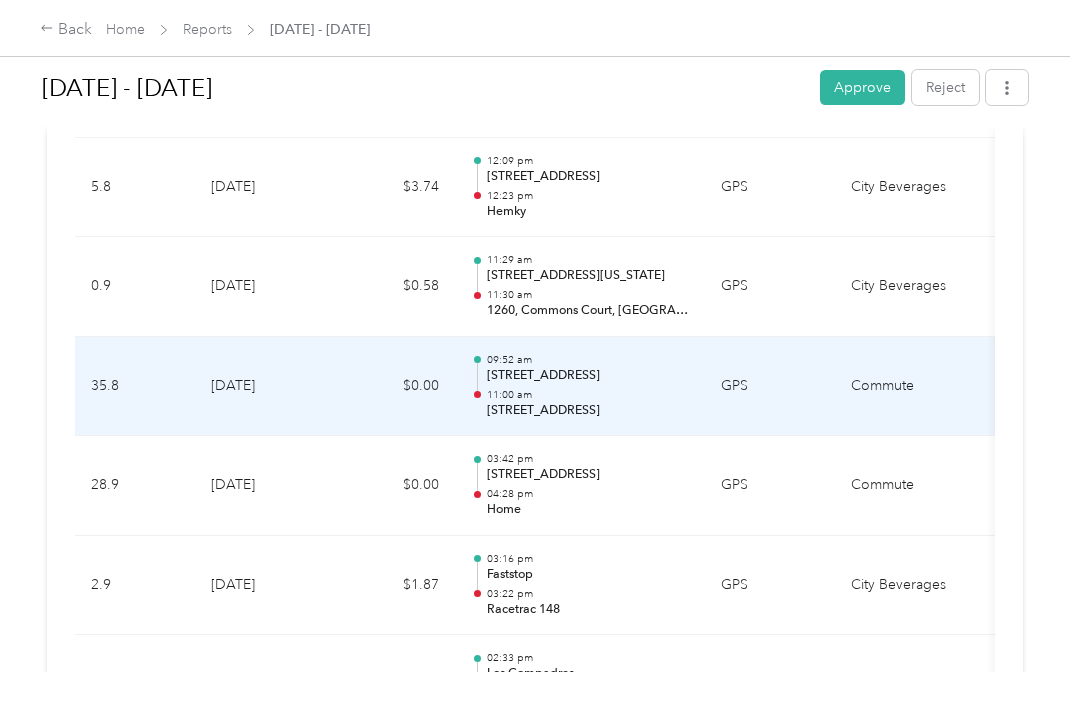 click at bounding box center (1022, 387) 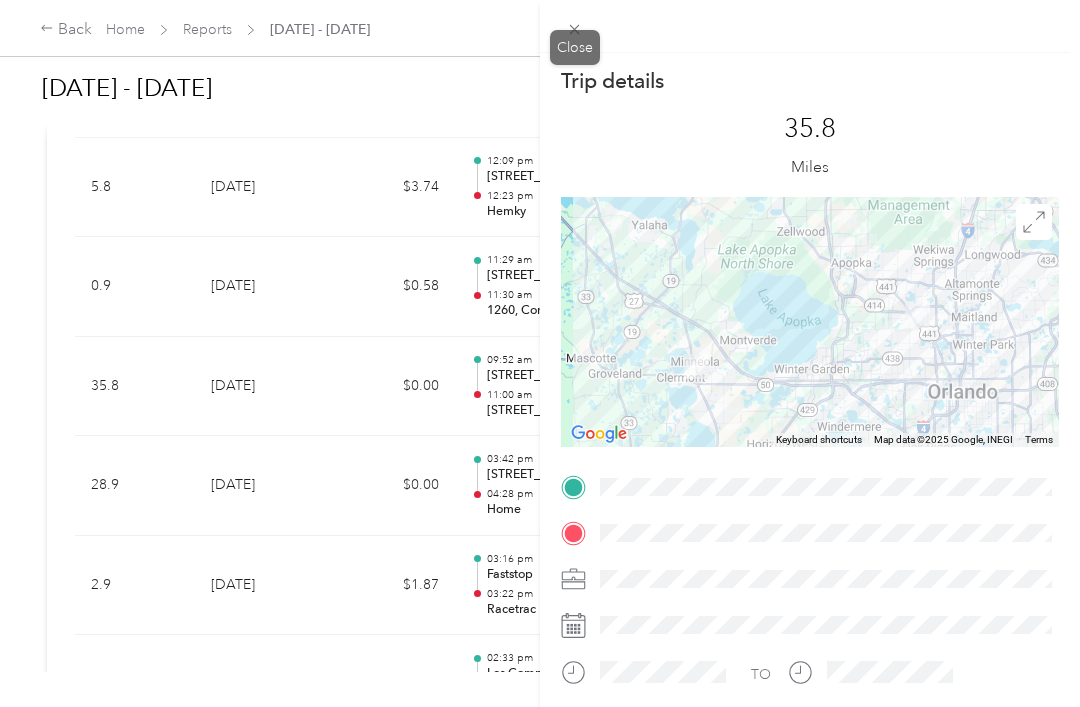 click at bounding box center (575, 29) 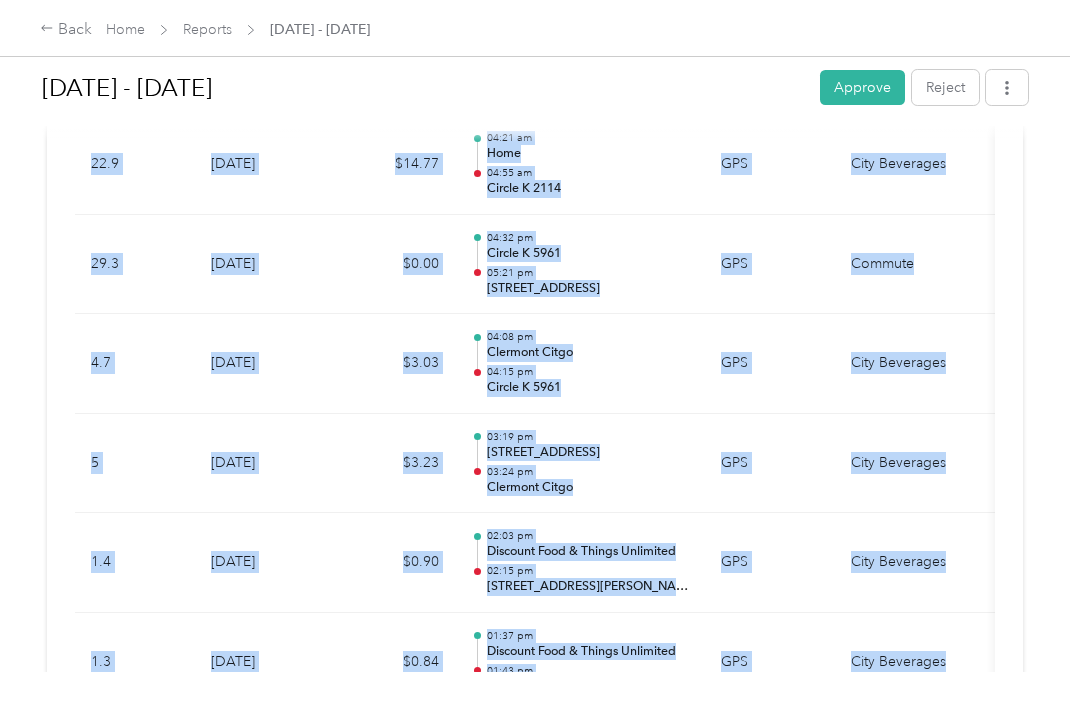 scroll, scrollTop: 1881, scrollLeft: 0, axis: vertical 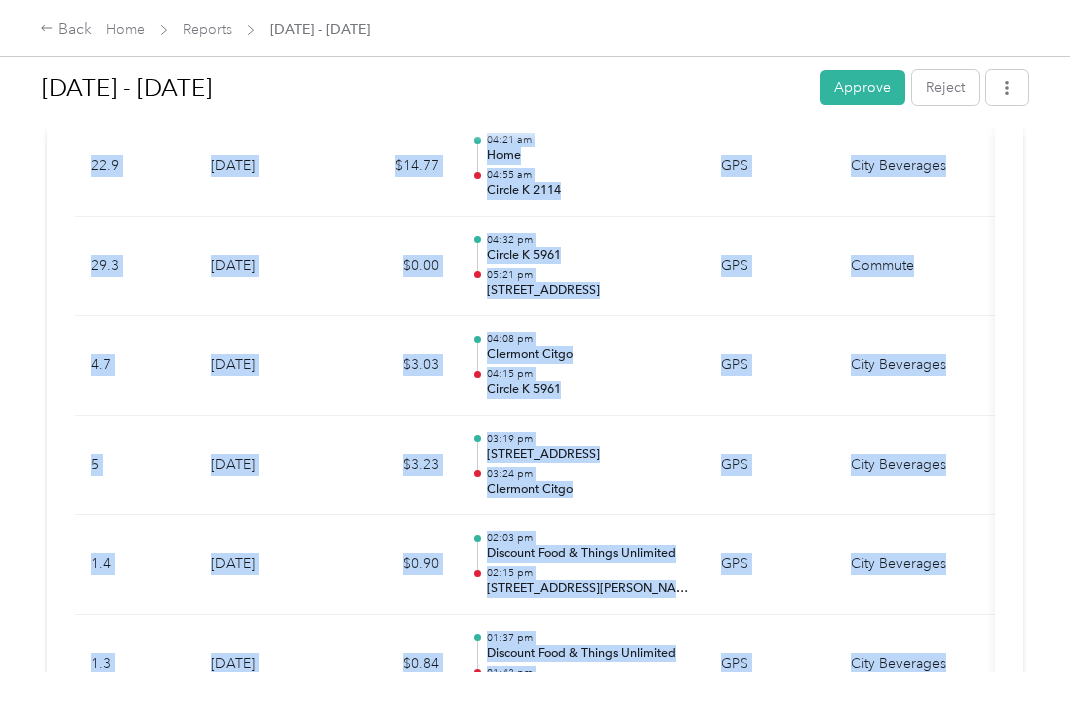 click on "[DATE] - [DATE] Approve Reject Needs Approval Needs approval from [PERSON_NAME] [PERSON_NAME] View  activity & comments Report Summary Mileage Total $ 700.15 Recorded miles 2,077.1   mi Variable rate   $ 0.3371 / mi Expense Total $ 0.00 Report total $ 700.15 Report details Report ID 19FDF49E5-0010 Report period [DATE] - [DATE] Pay period [DATE] - [DATE] Submitter [PERSON_NAME] Submitted on [DATE] Approvers You Trips (269) Expense (0) Miles Trip Date Value Location Track Method Purpose Notes Tags                   21.1 [DATE] $0.00 04:44 pm Walgreens 11484 05:17 pm Home GPS Commute - 4.1 [DATE] $2.64 04:08 pm Sunoco Food Mart HWY 50 04:19 pm Walgreens 11484 GPS City Beverages - 0.5 [DATE] $0.32 03:53 pm [STREET_ADDRESS] 03:53 pm Sunoco Food Mart HWY 50 GPS City Beverages - 1.6 [DATE] $1.03 02:15 pm [STREET_ADDRESS] 02:18 pm ABC 55 GPS City Beverages - 4.1 [DATE] $2.64 01:43 pm Clermont Gas and Convience  01:54 pm 2590 E SR-50, [GEOGRAPHIC_DATA], [GEOGRAPHIC_DATA] GPS -" at bounding box center [535, 336] 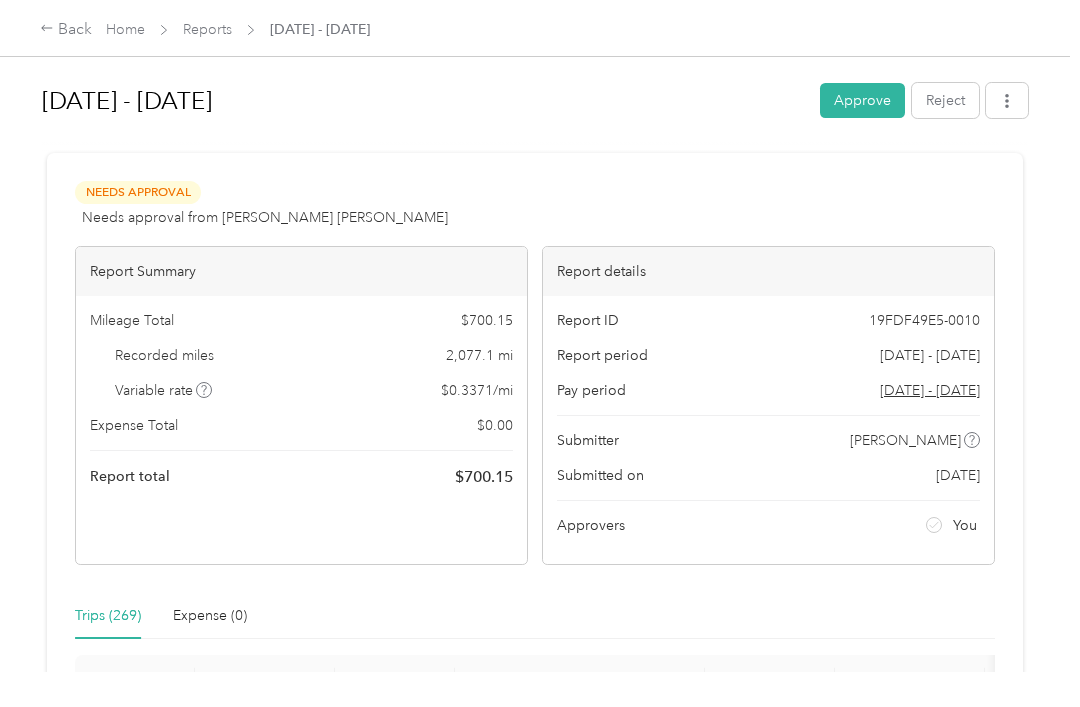scroll, scrollTop: 0, scrollLeft: 0, axis: both 